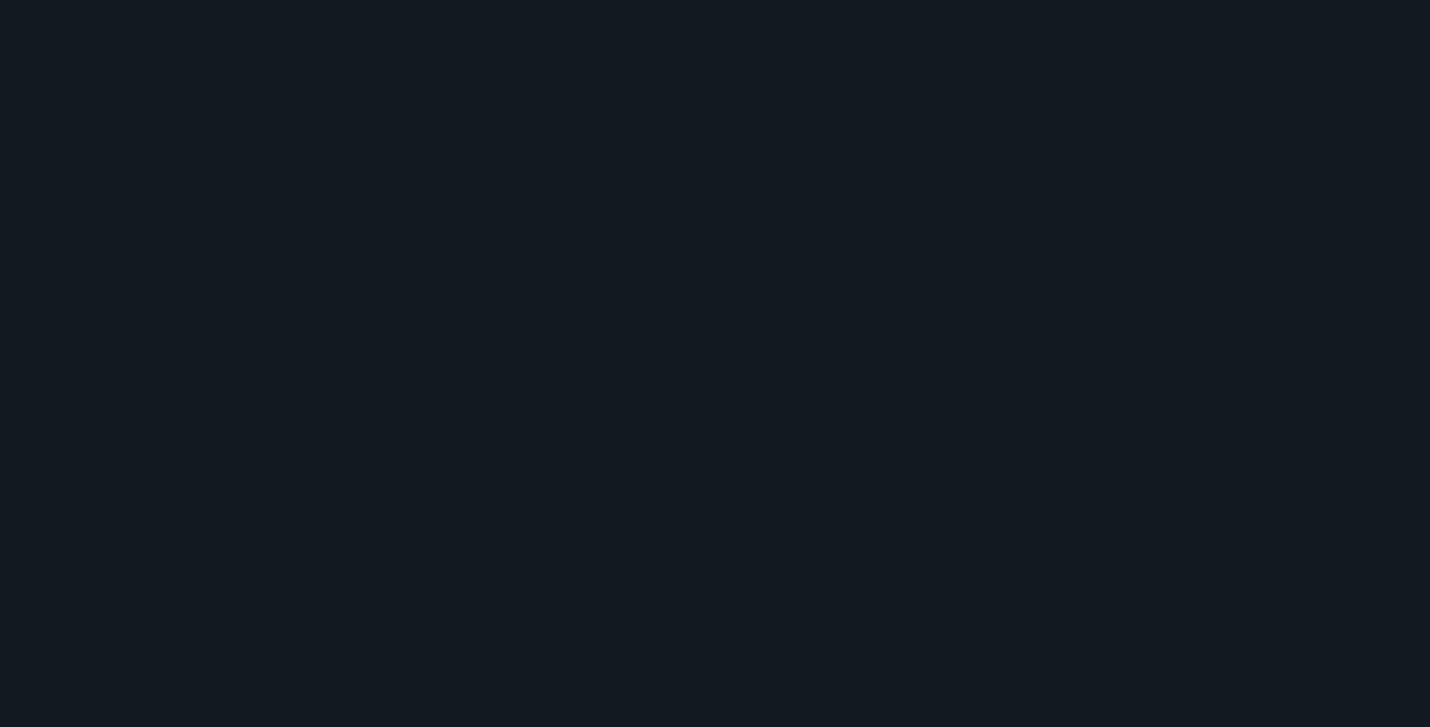 scroll, scrollTop: 0, scrollLeft: 0, axis: both 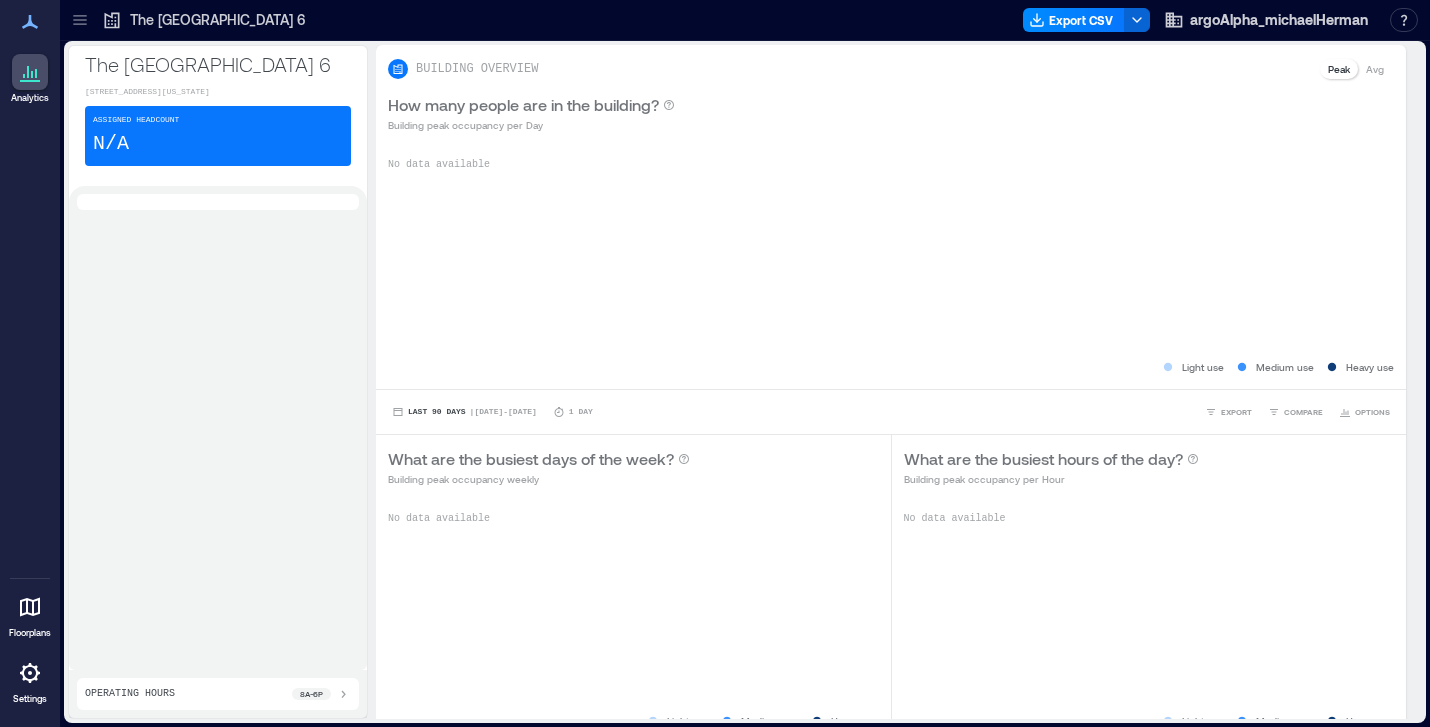 click on "[STREET_ADDRESS][US_STATE]" at bounding box center (218, 92) 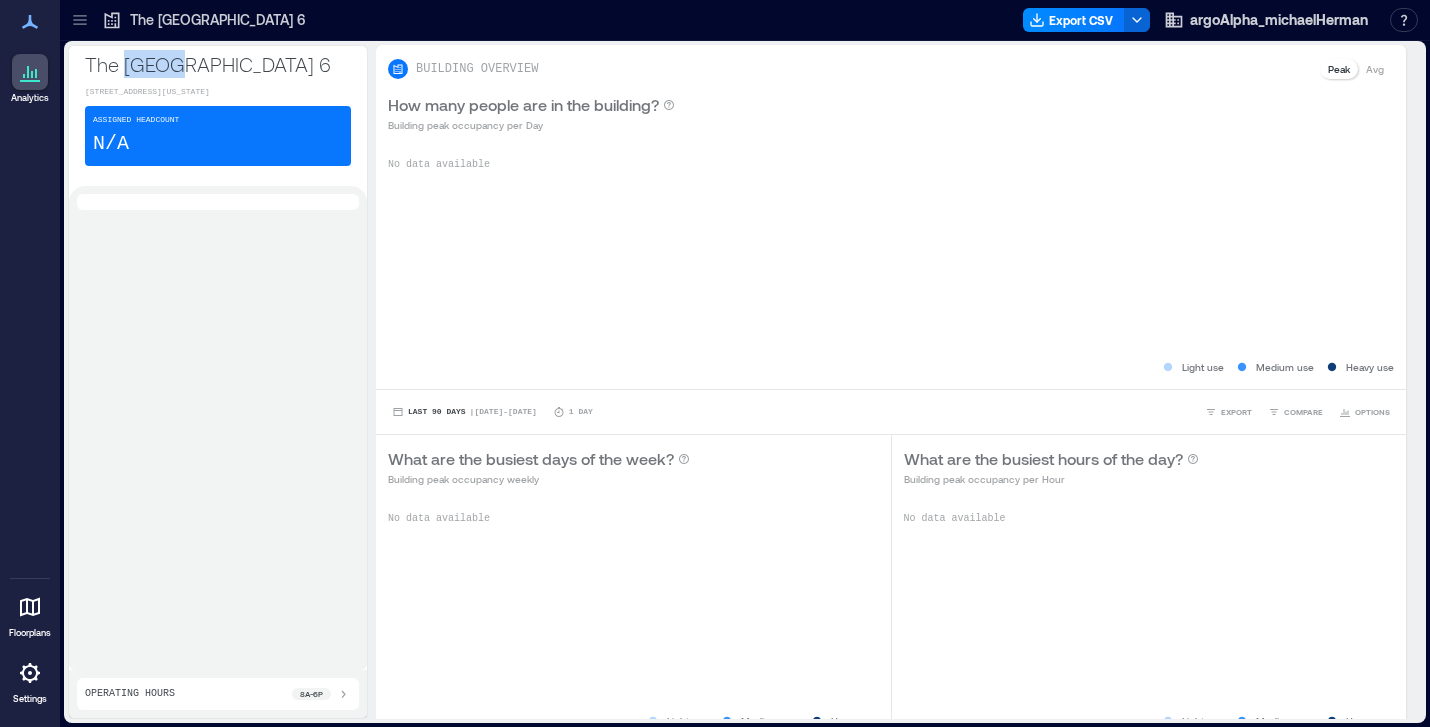 click 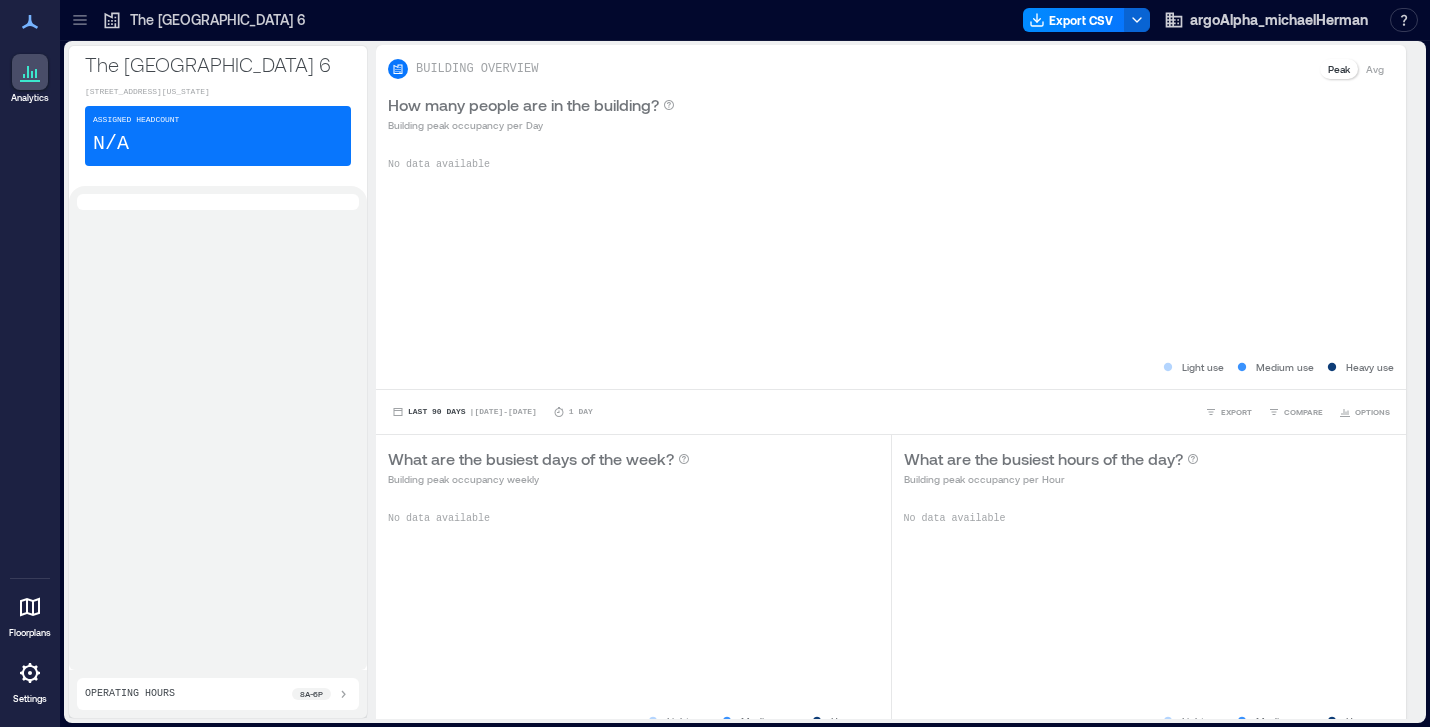 click on "Assigned Headcount N/A" at bounding box center [218, 136] 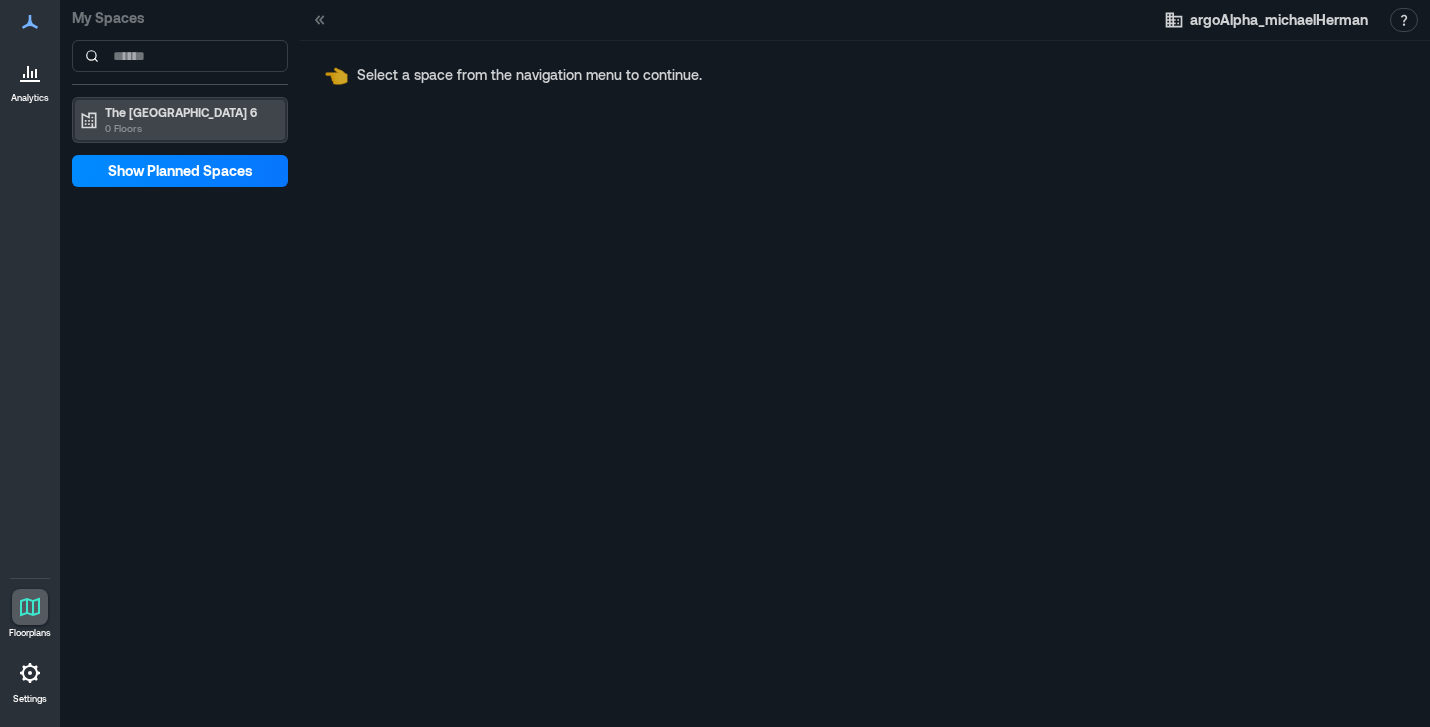 click on "0 Floors" at bounding box center [189, 128] 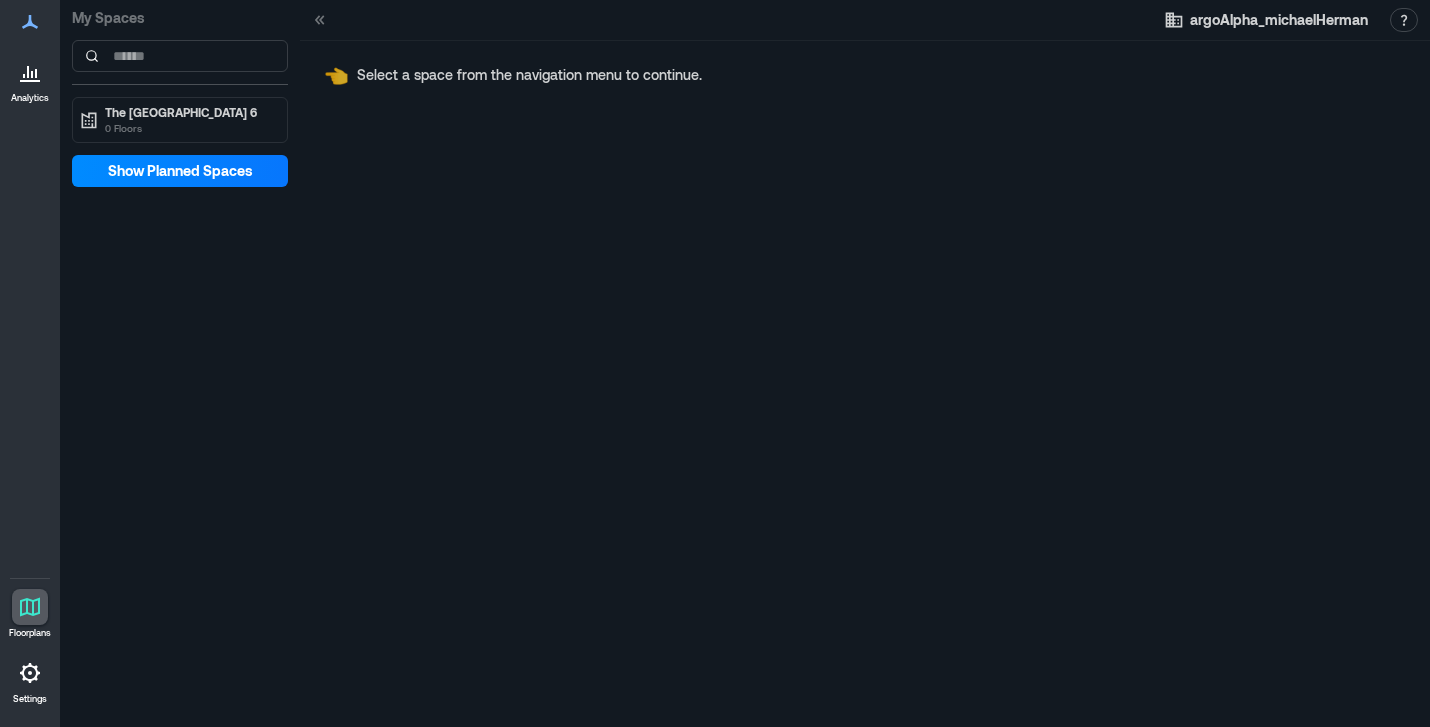 click 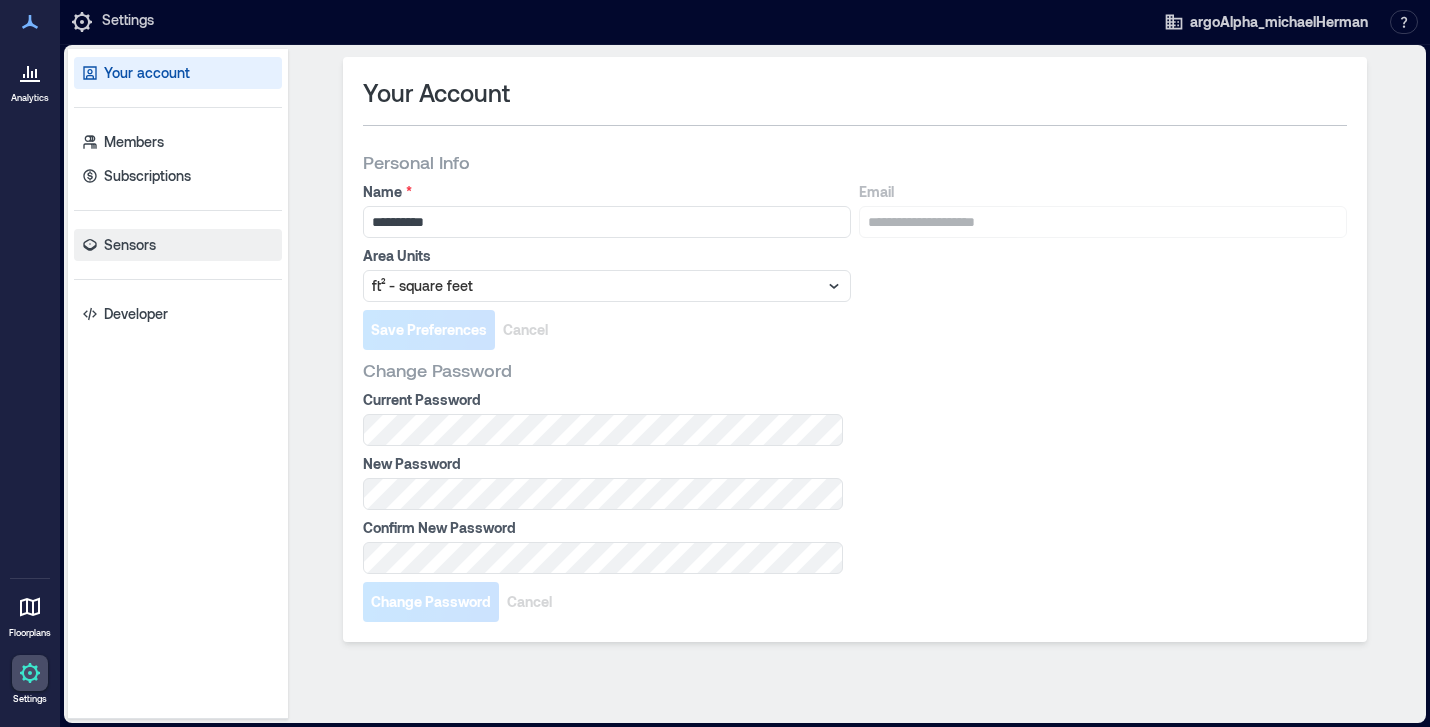 click on "Sensors" at bounding box center [130, 245] 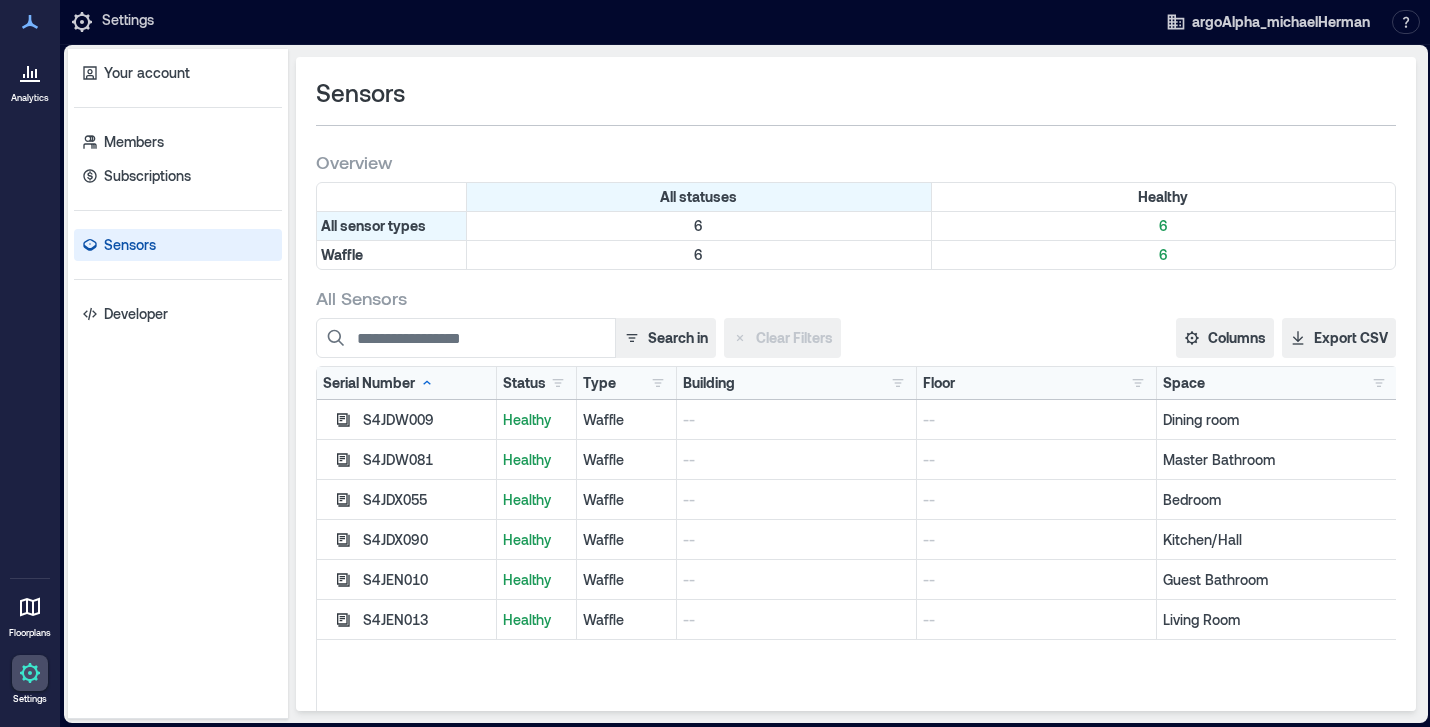click on "Dining room" at bounding box center [1277, 420] 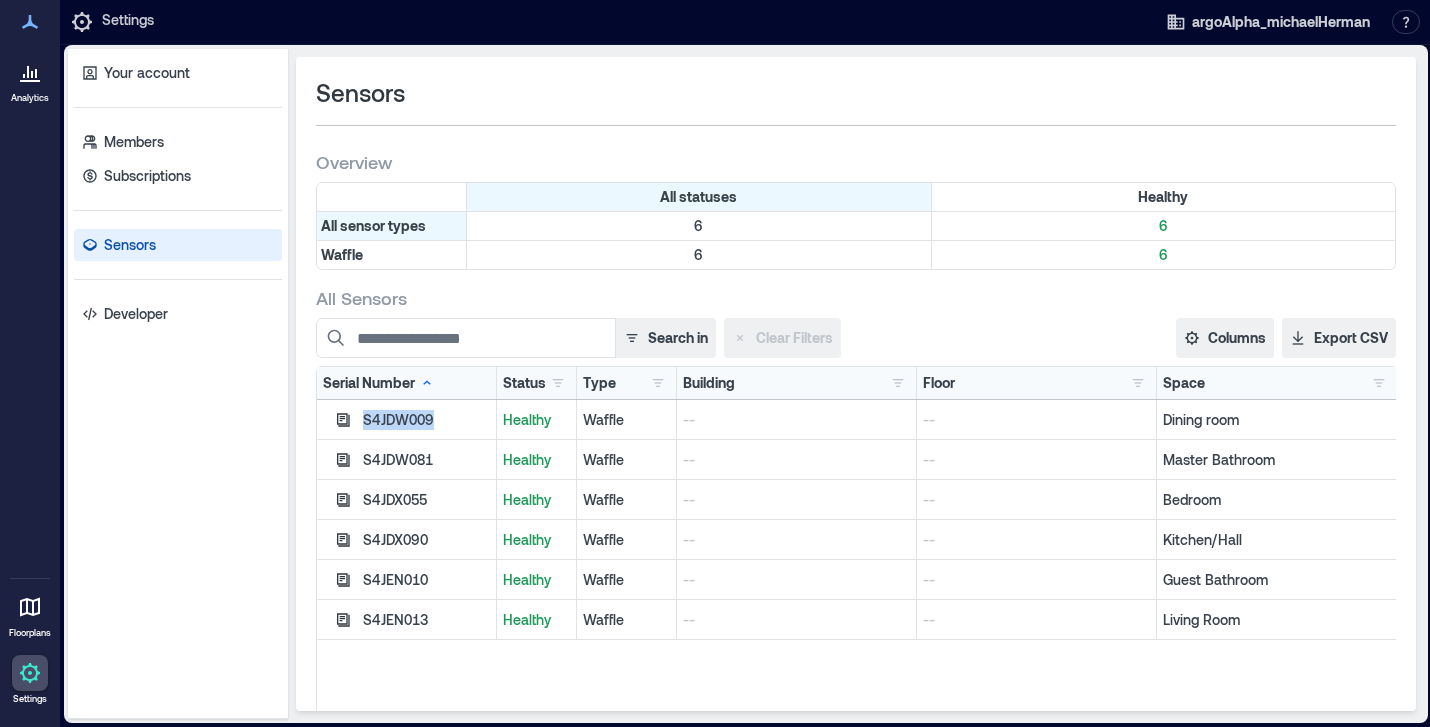 click on "S4JDW009" at bounding box center (426, 420) 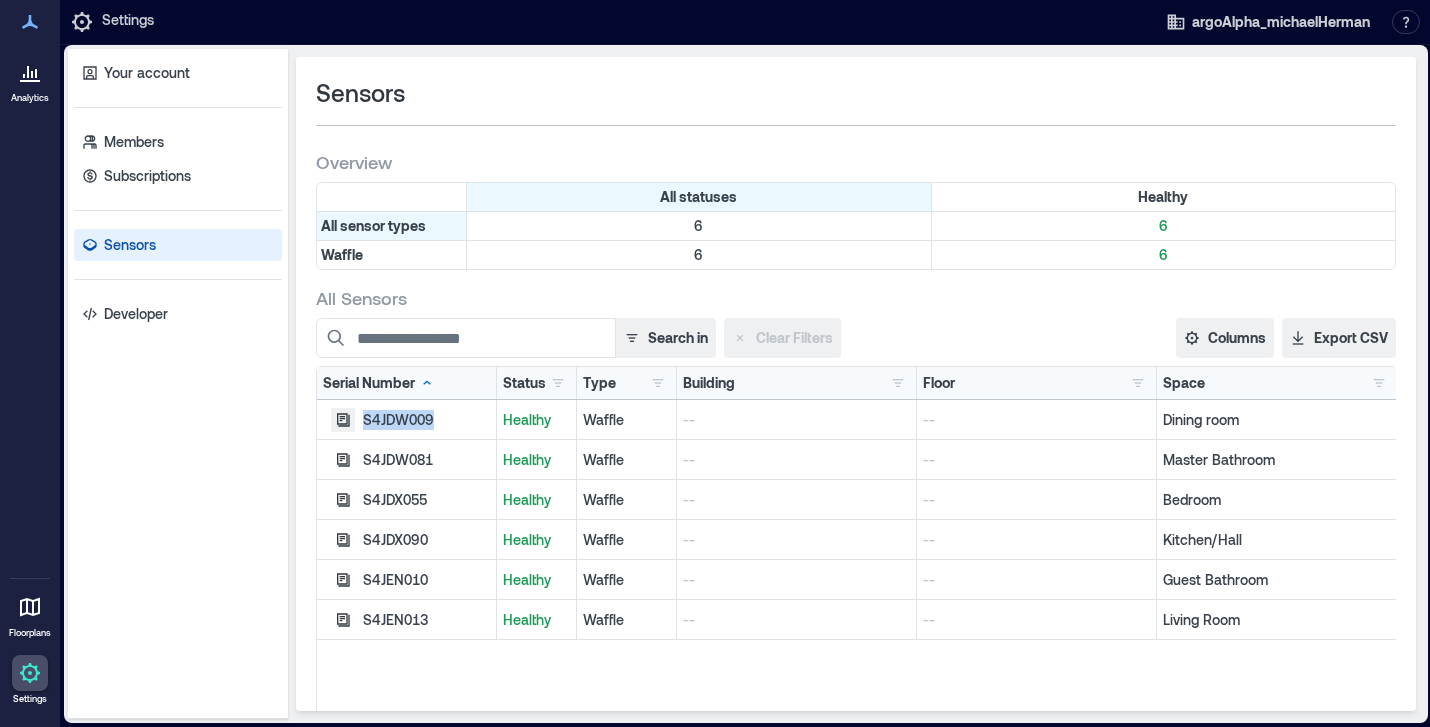 click 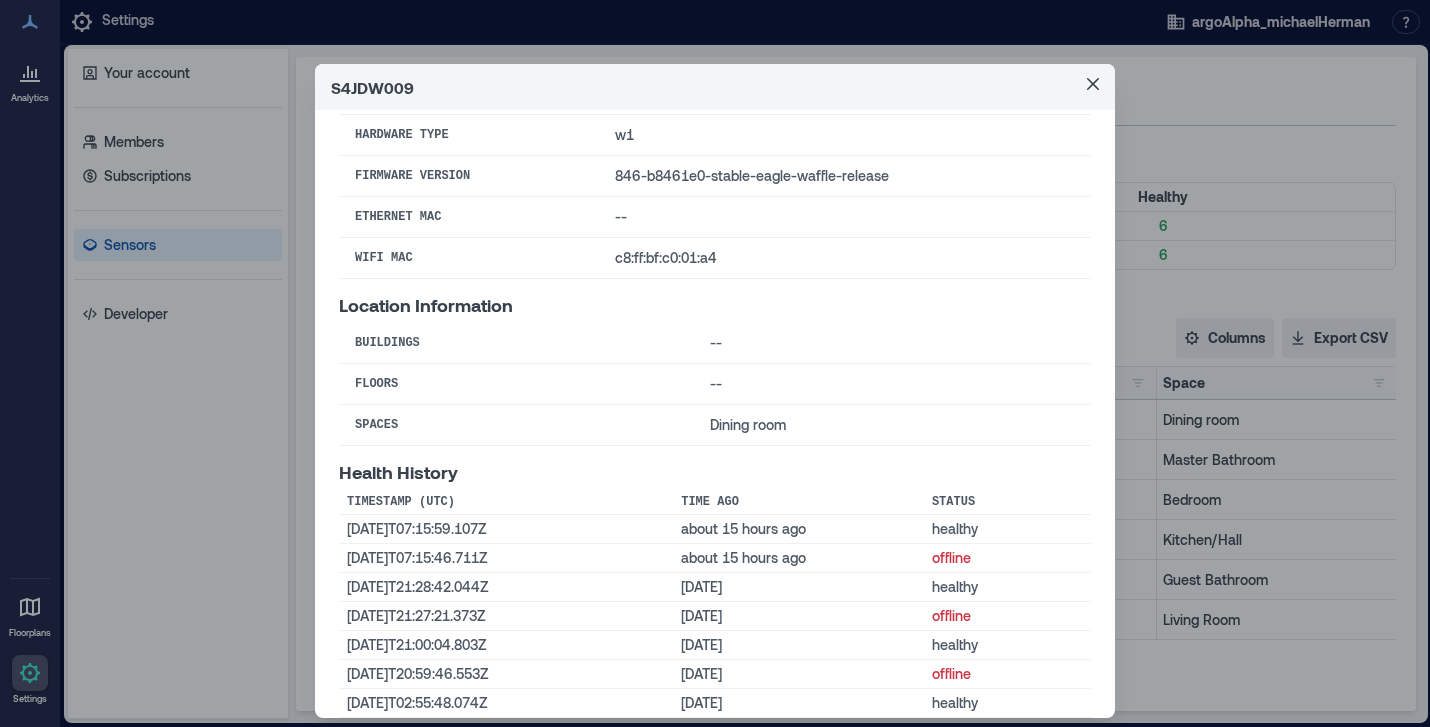 scroll, scrollTop: 280, scrollLeft: 0, axis: vertical 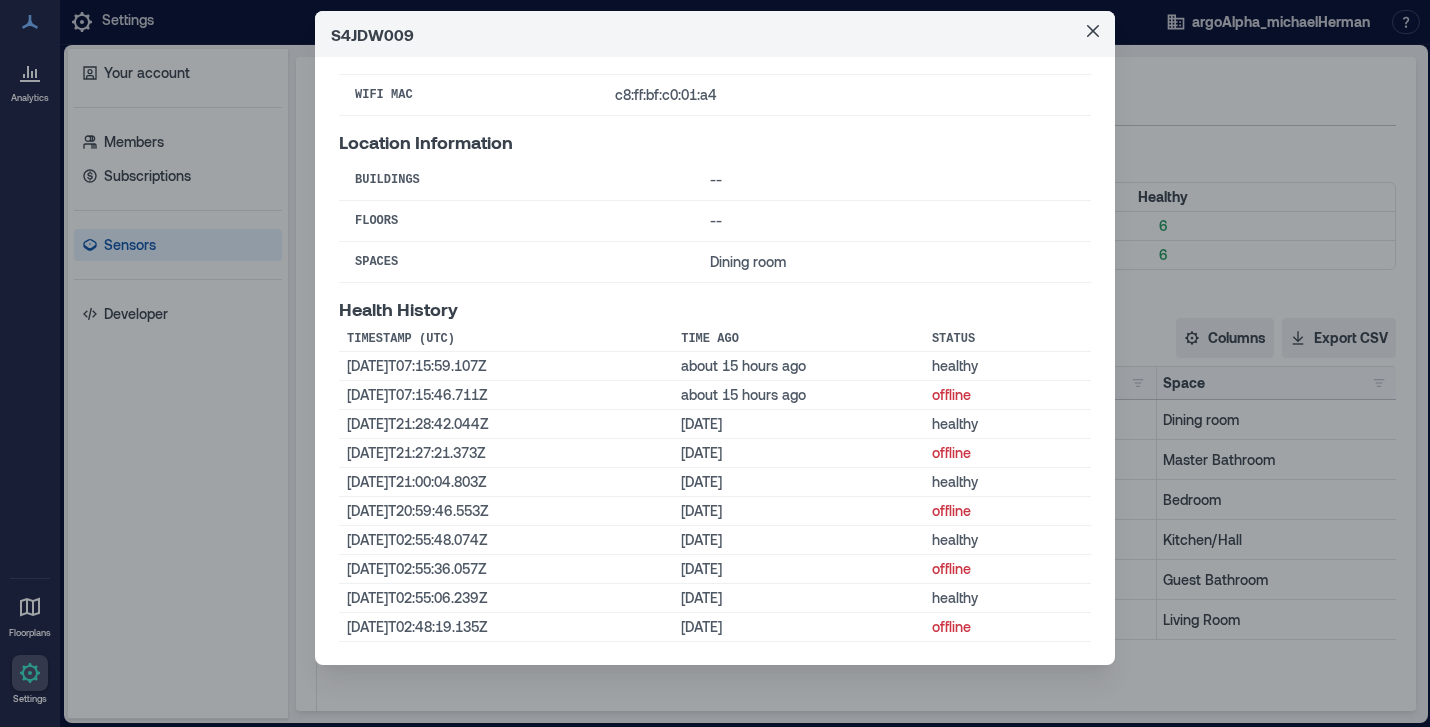 click on "Floors" at bounding box center [516, 221] 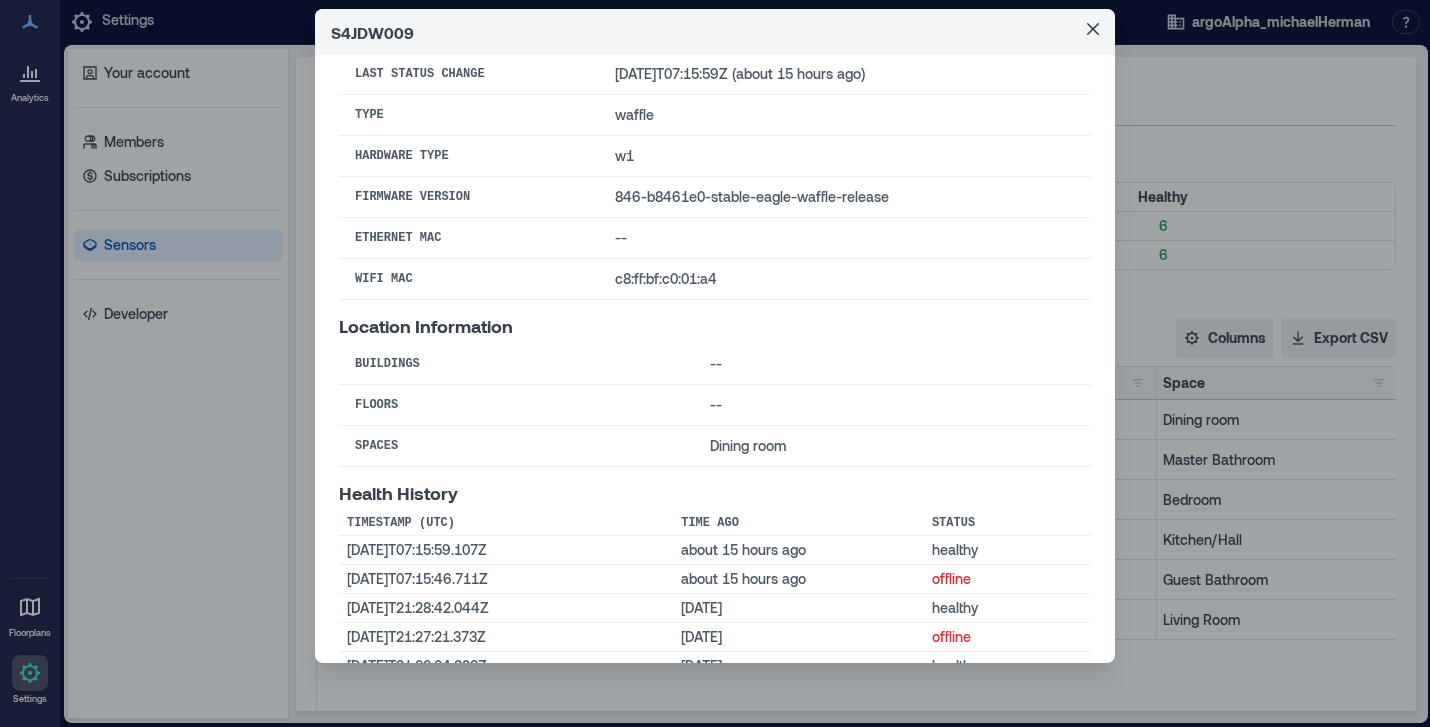 scroll, scrollTop: 0, scrollLeft: 0, axis: both 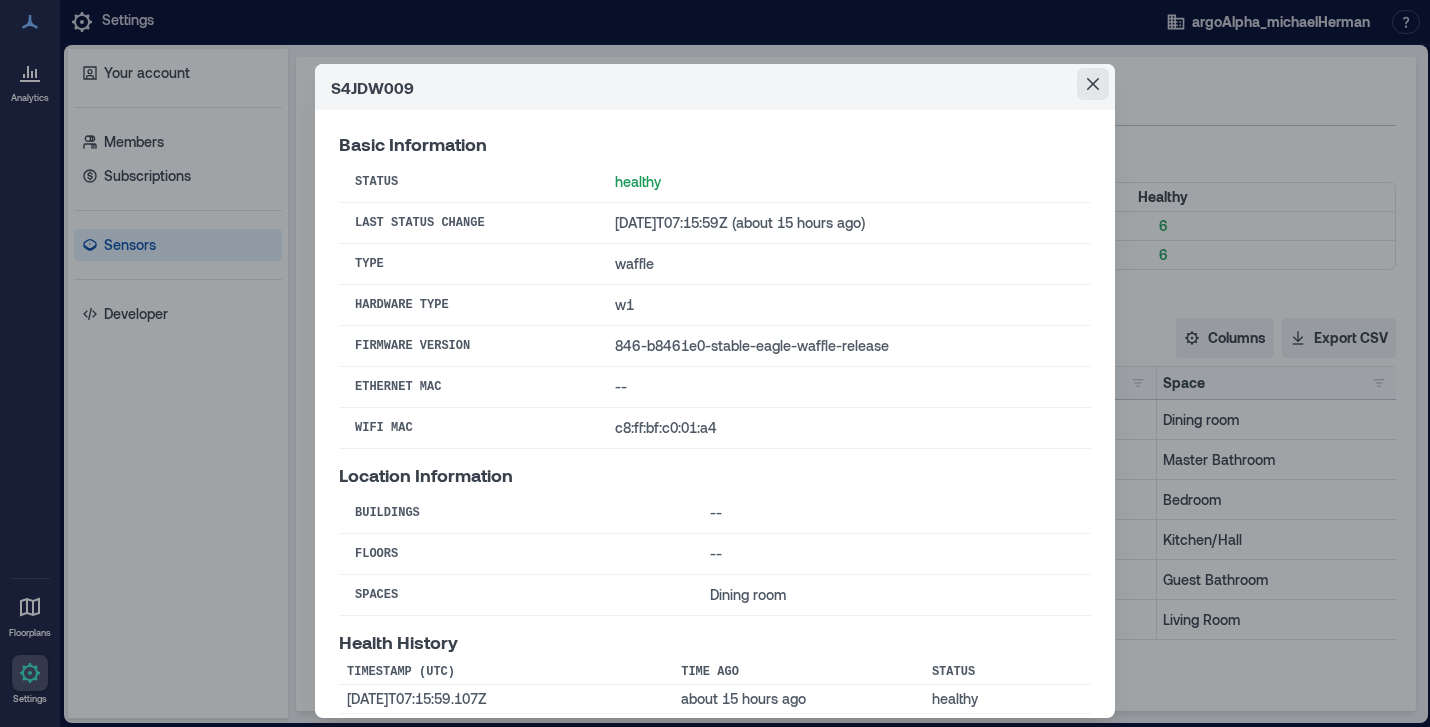 click 